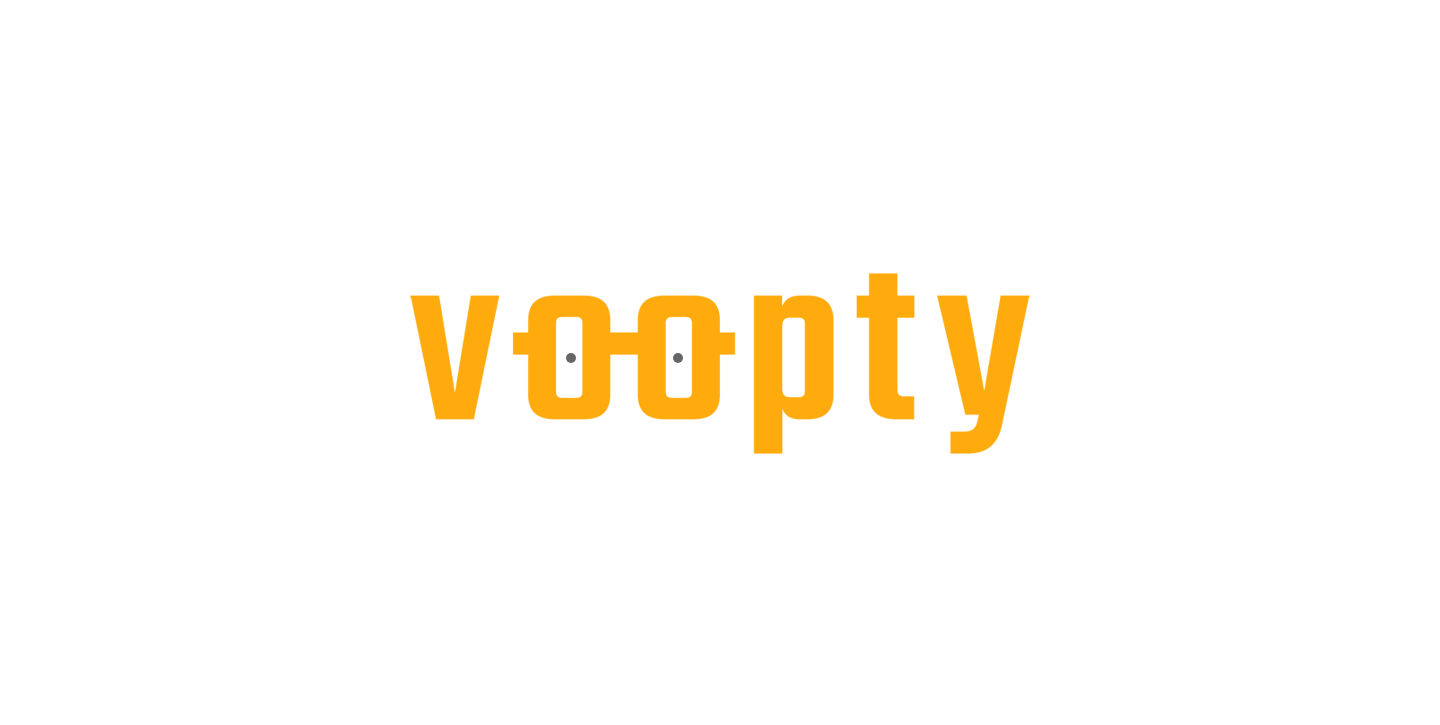 scroll, scrollTop: 0, scrollLeft: 0, axis: both 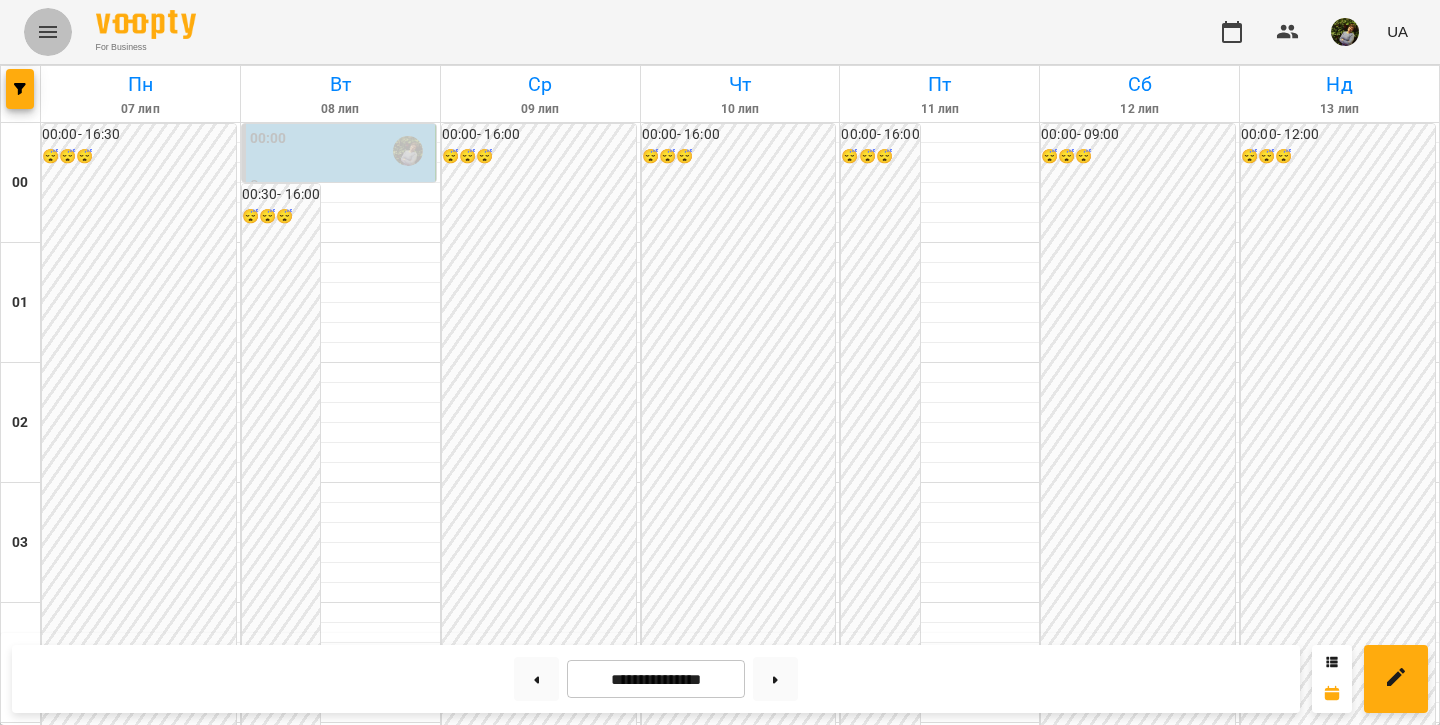 click 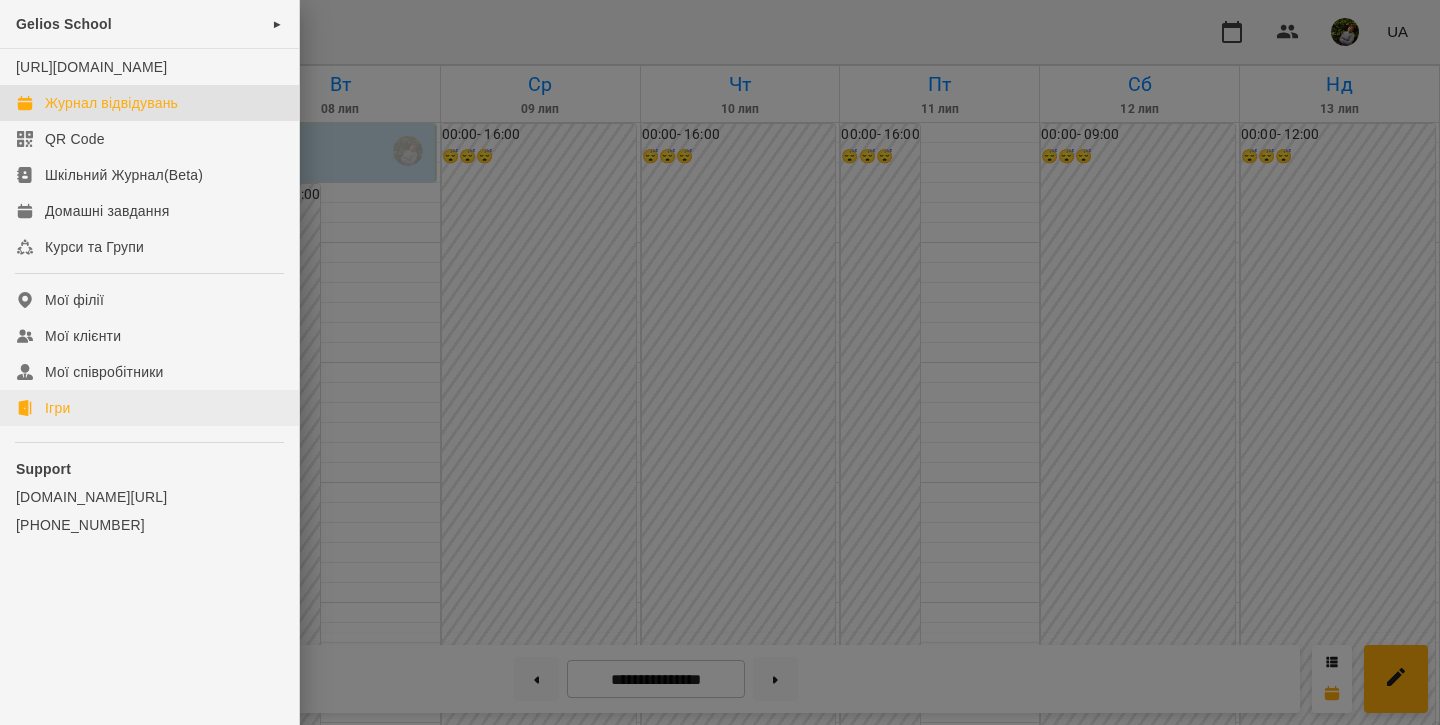 click on "Ігри" 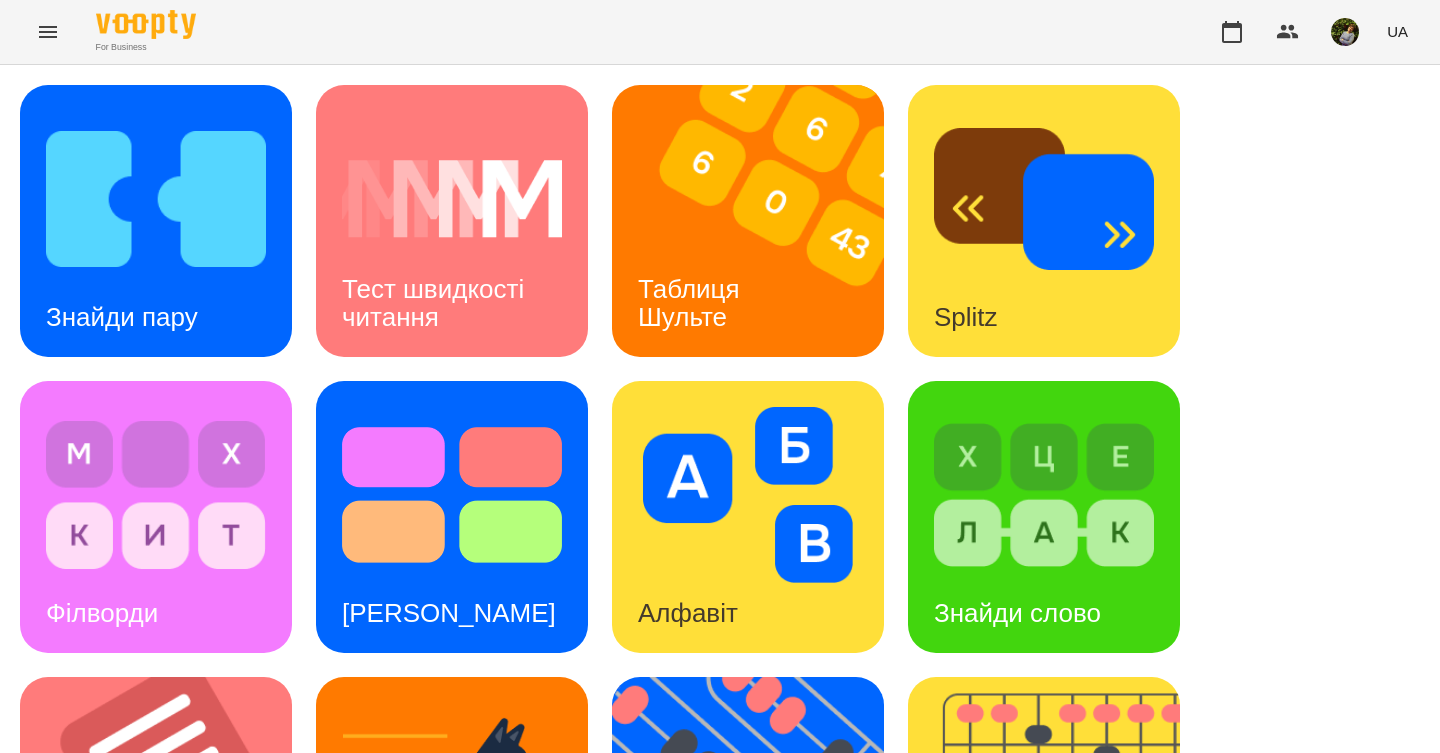 scroll, scrollTop: 696, scrollLeft: 0, axis: vertical 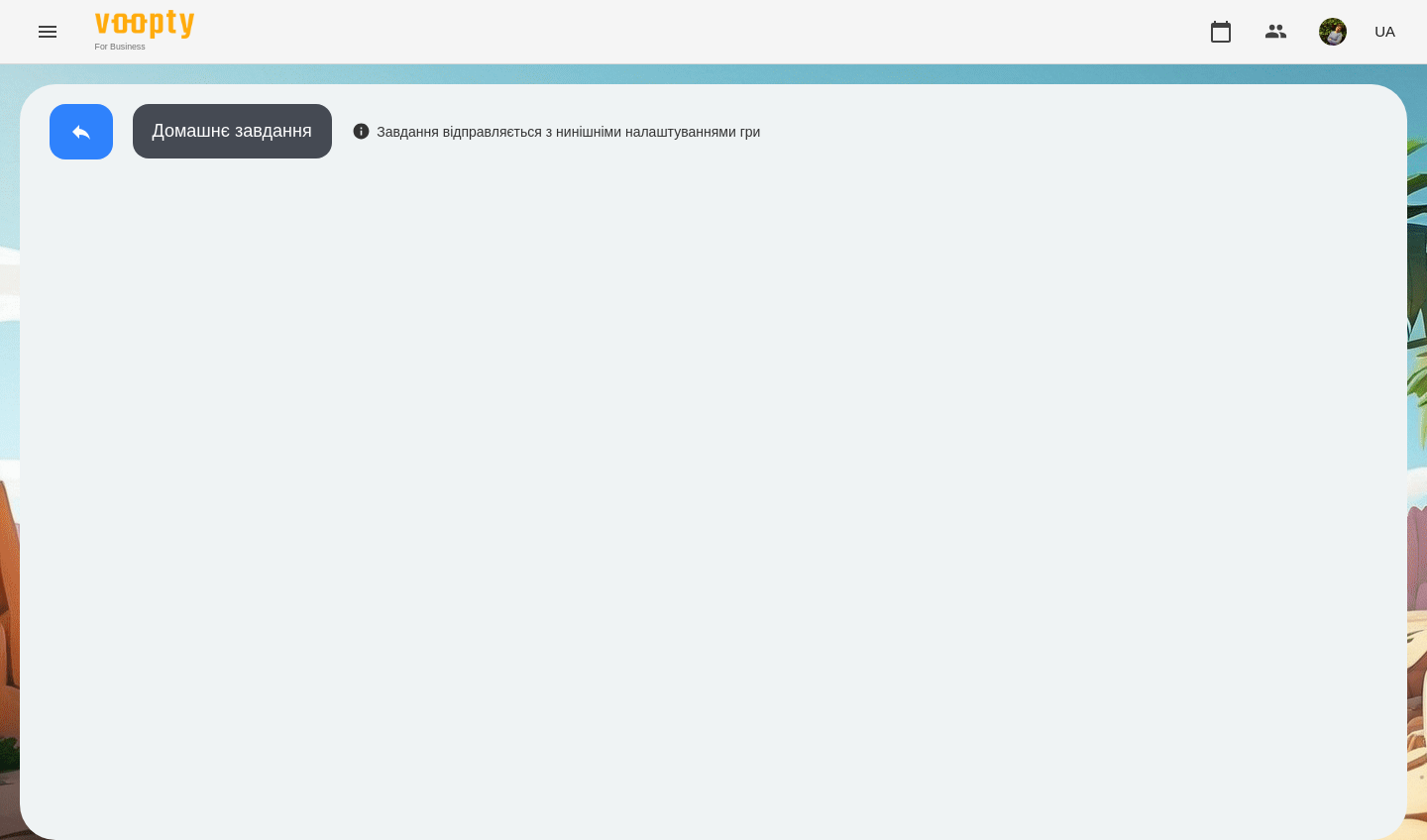 click 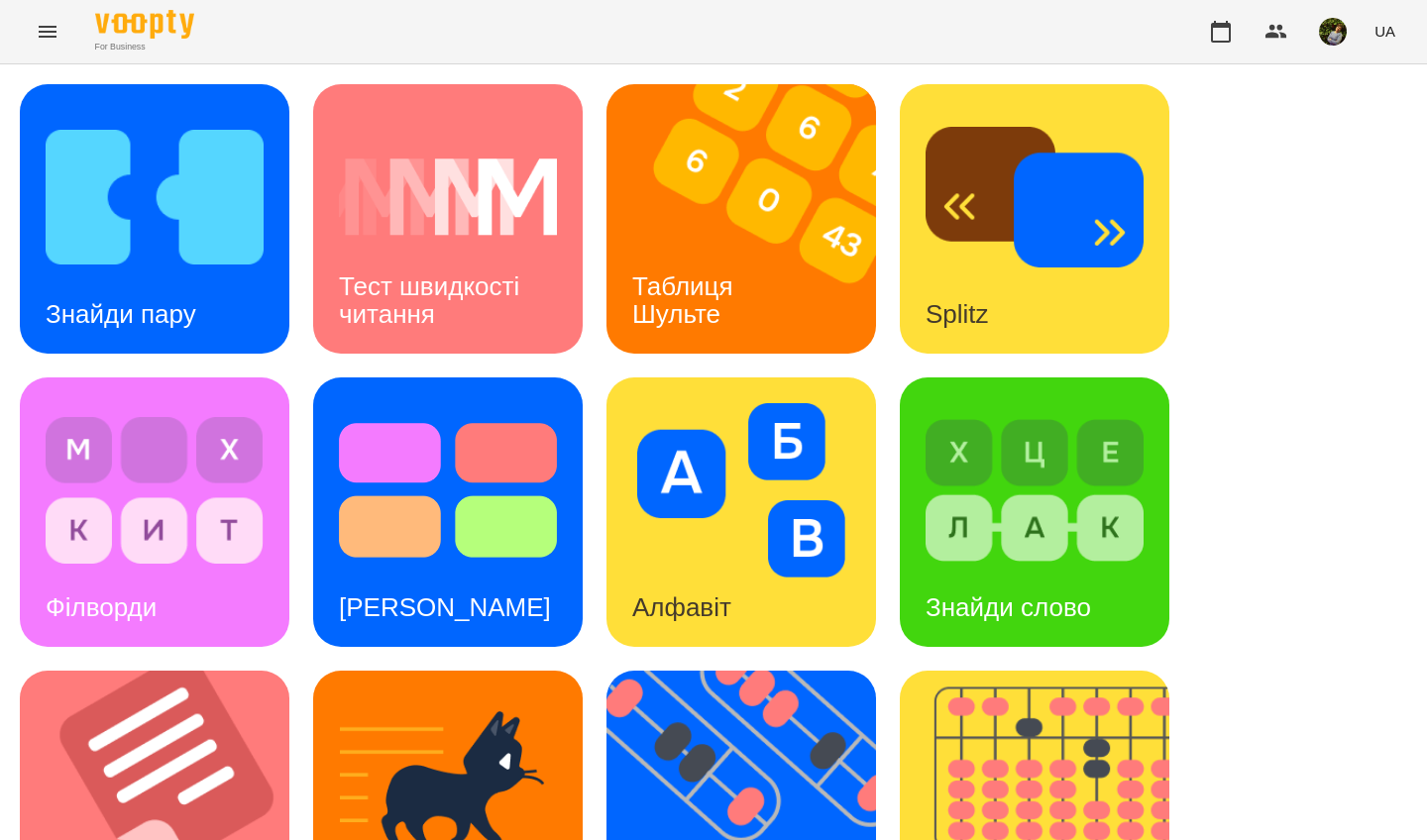 scroll, scrollTop: 561, scrollLeft: 0, axis: vertical 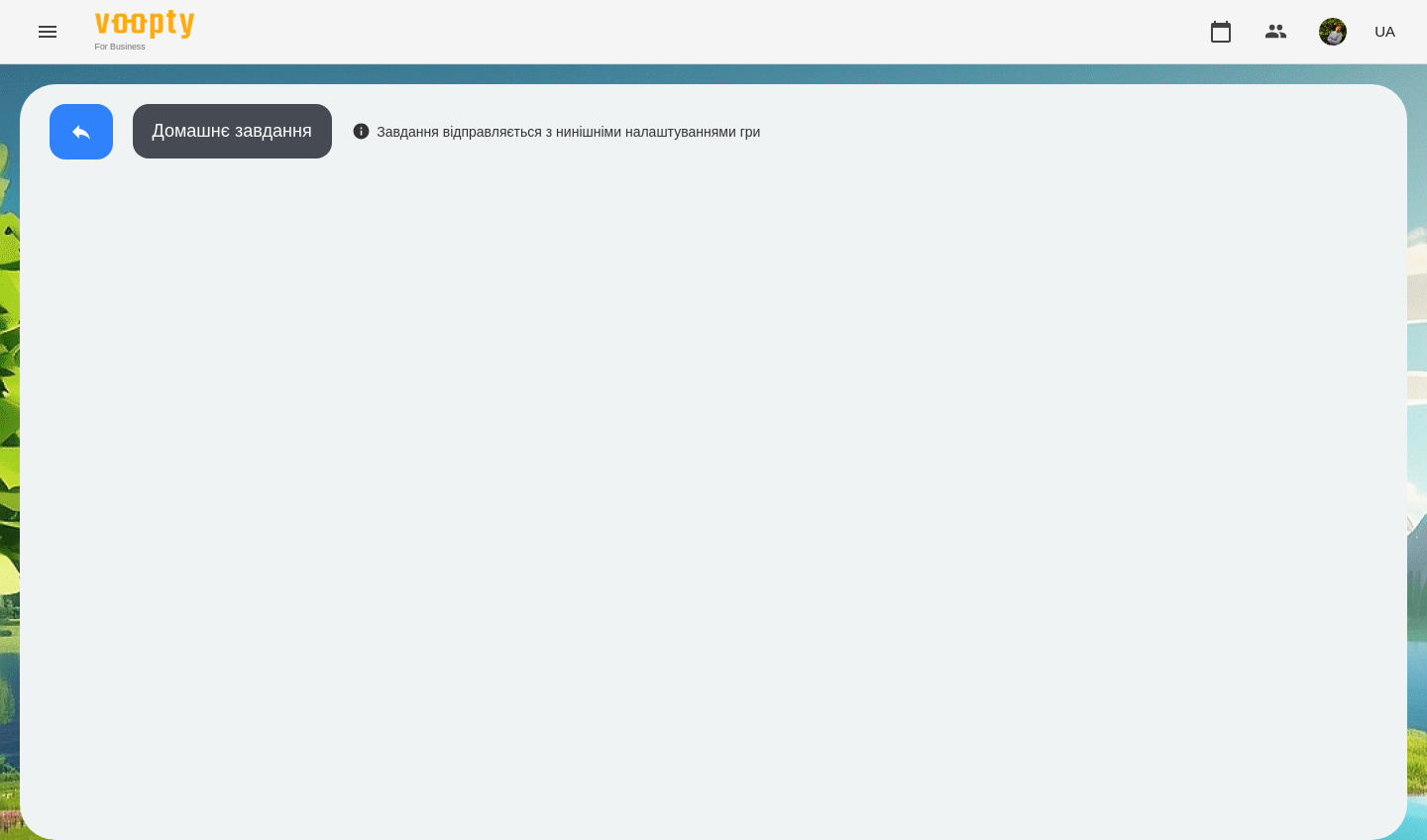 click 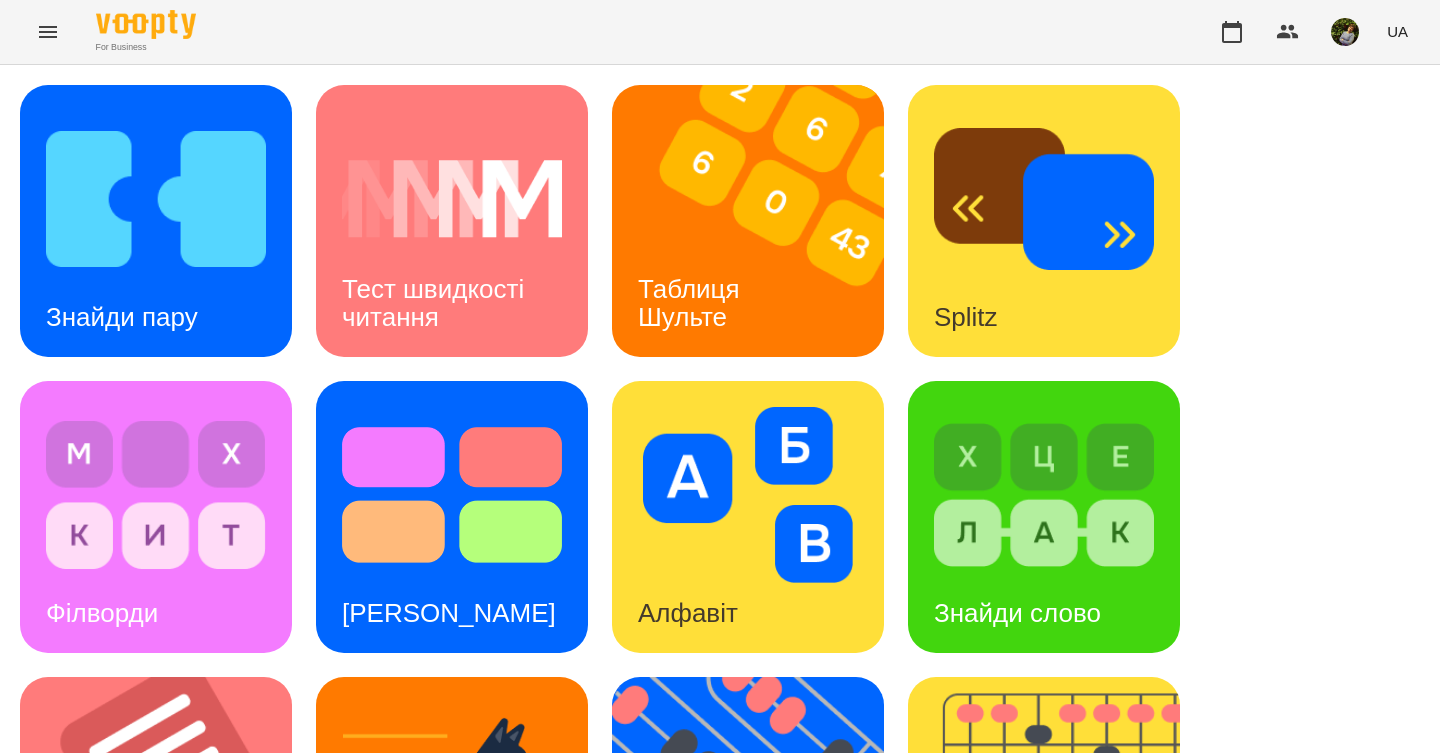 click at bounding box center (156, 199) 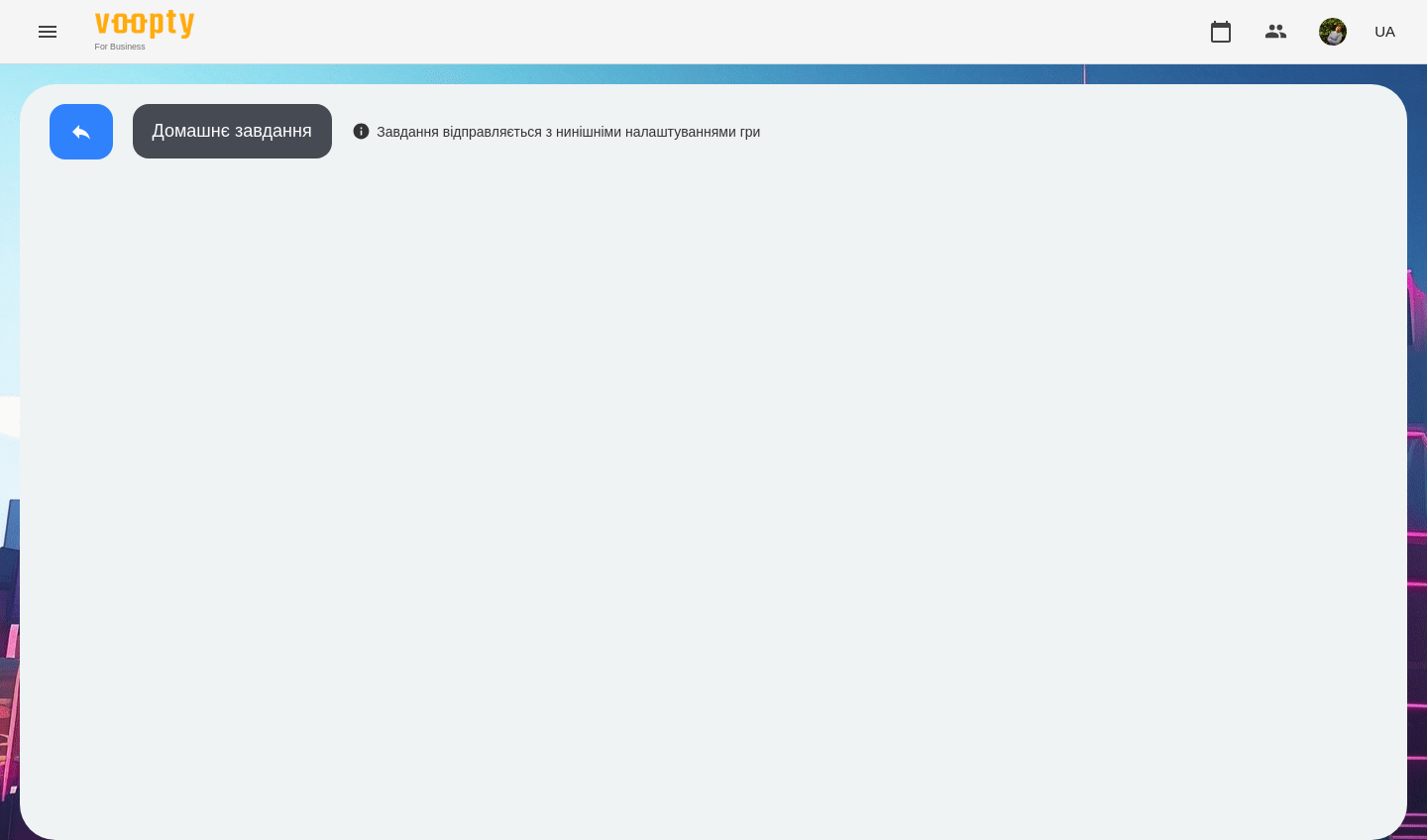 click 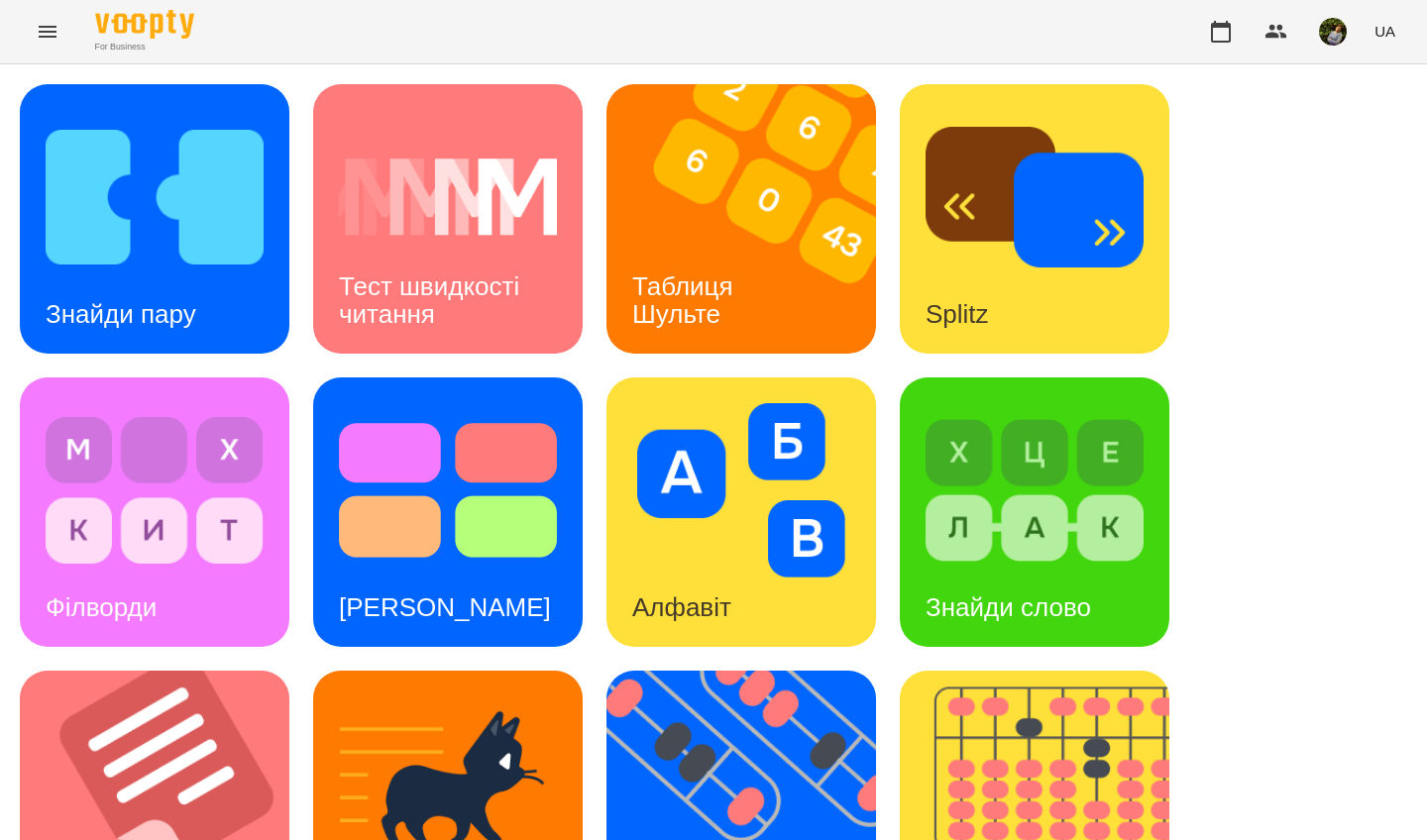 click at bounding box center [448, 490] 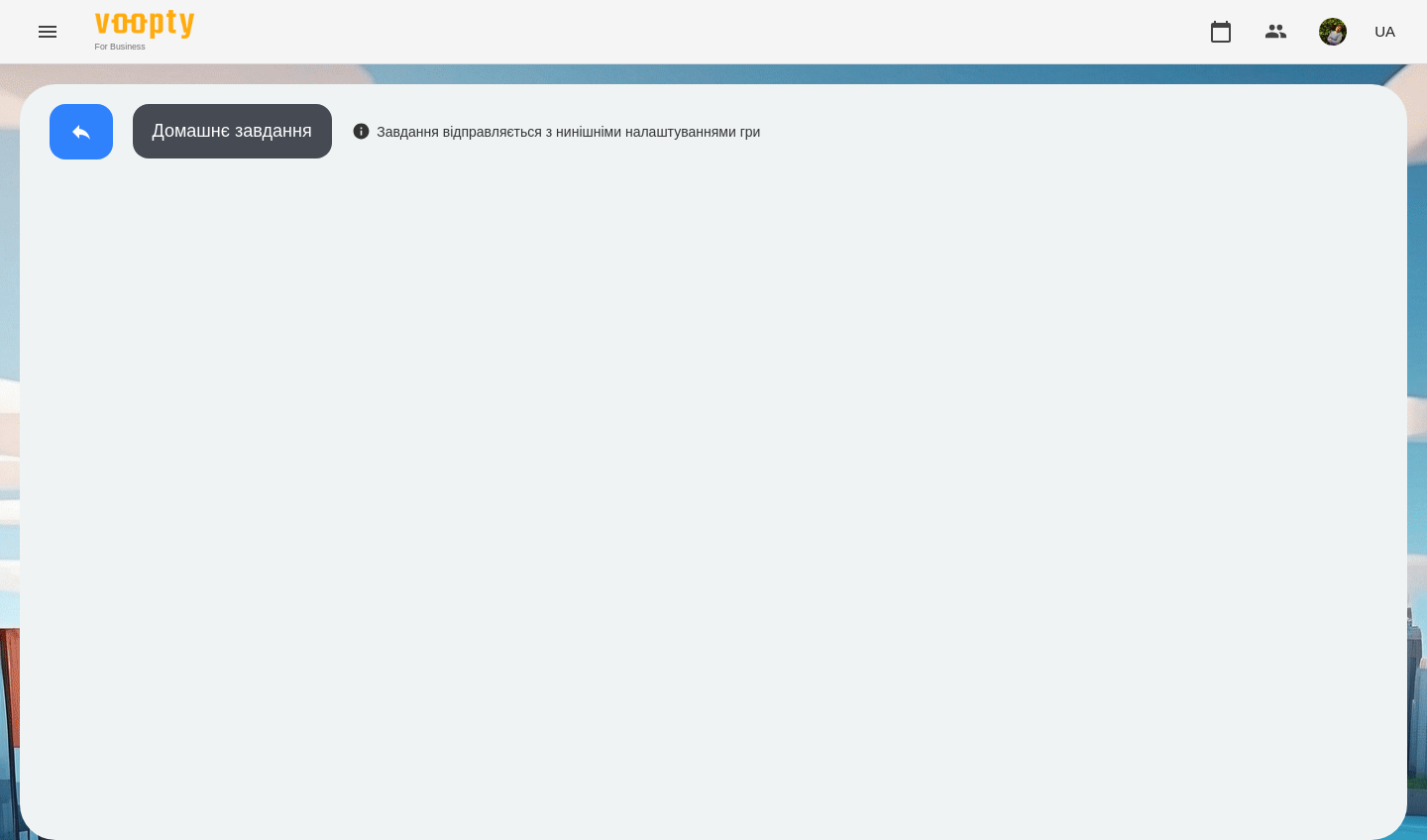 click 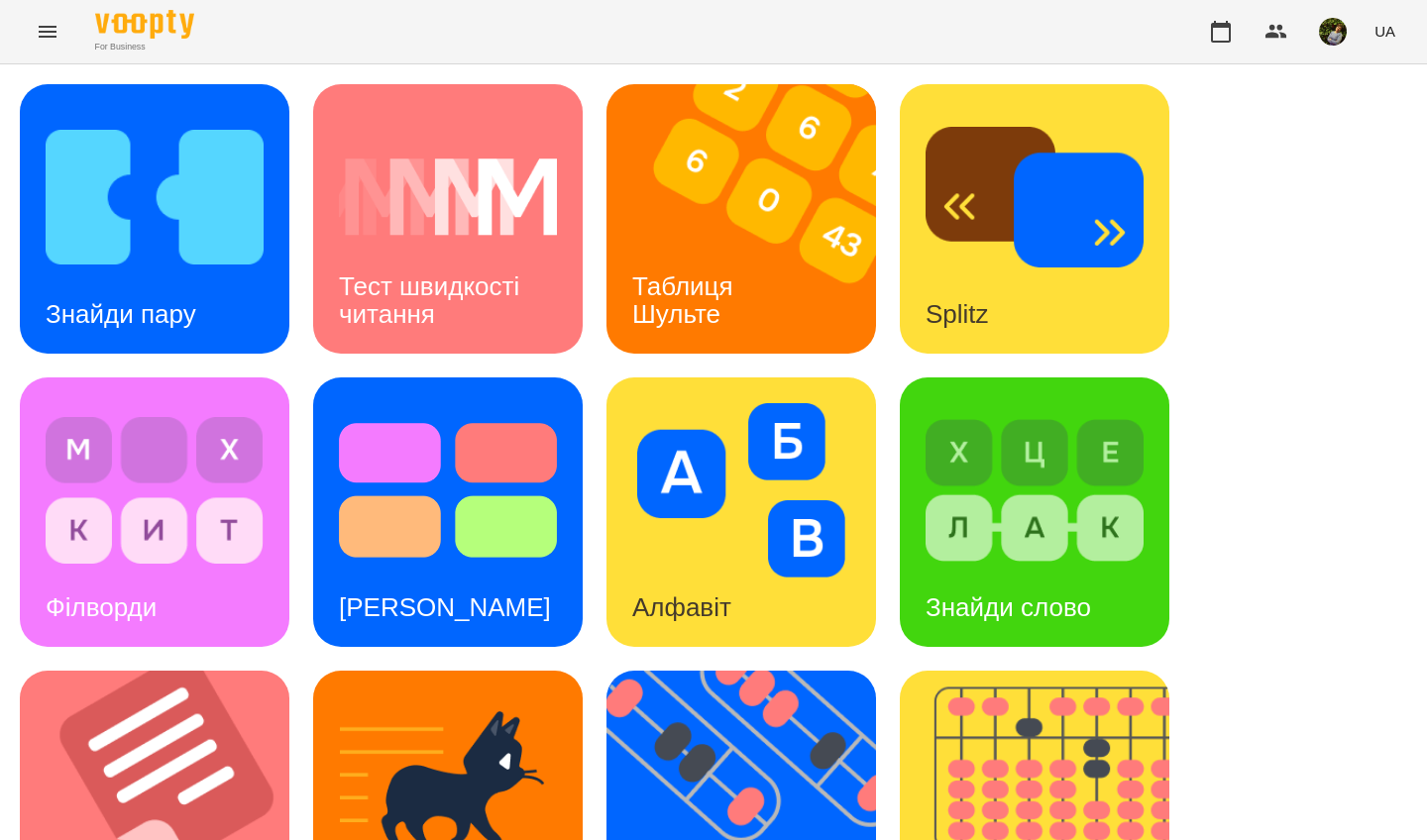 click at bounding box center [1035, 490] 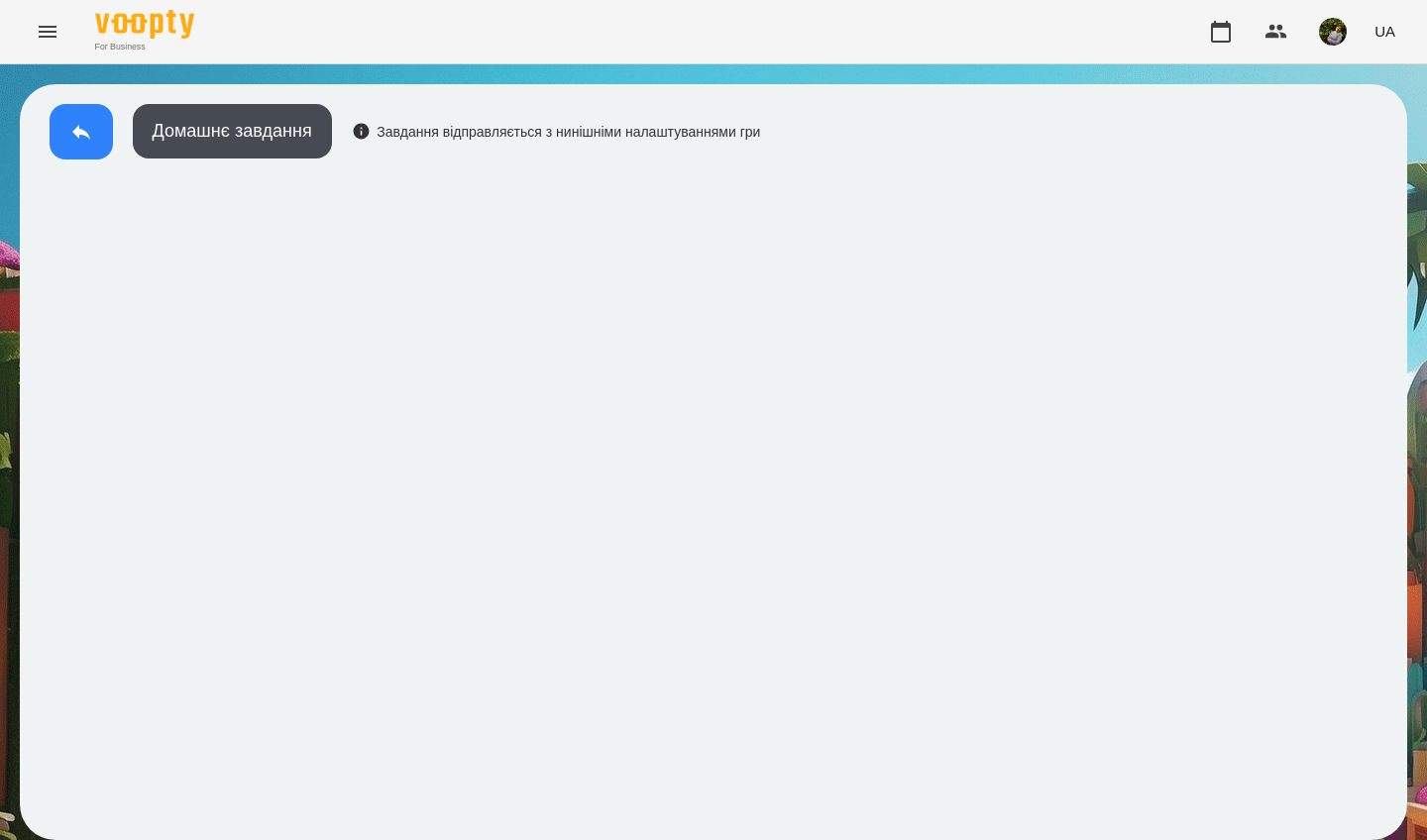 click 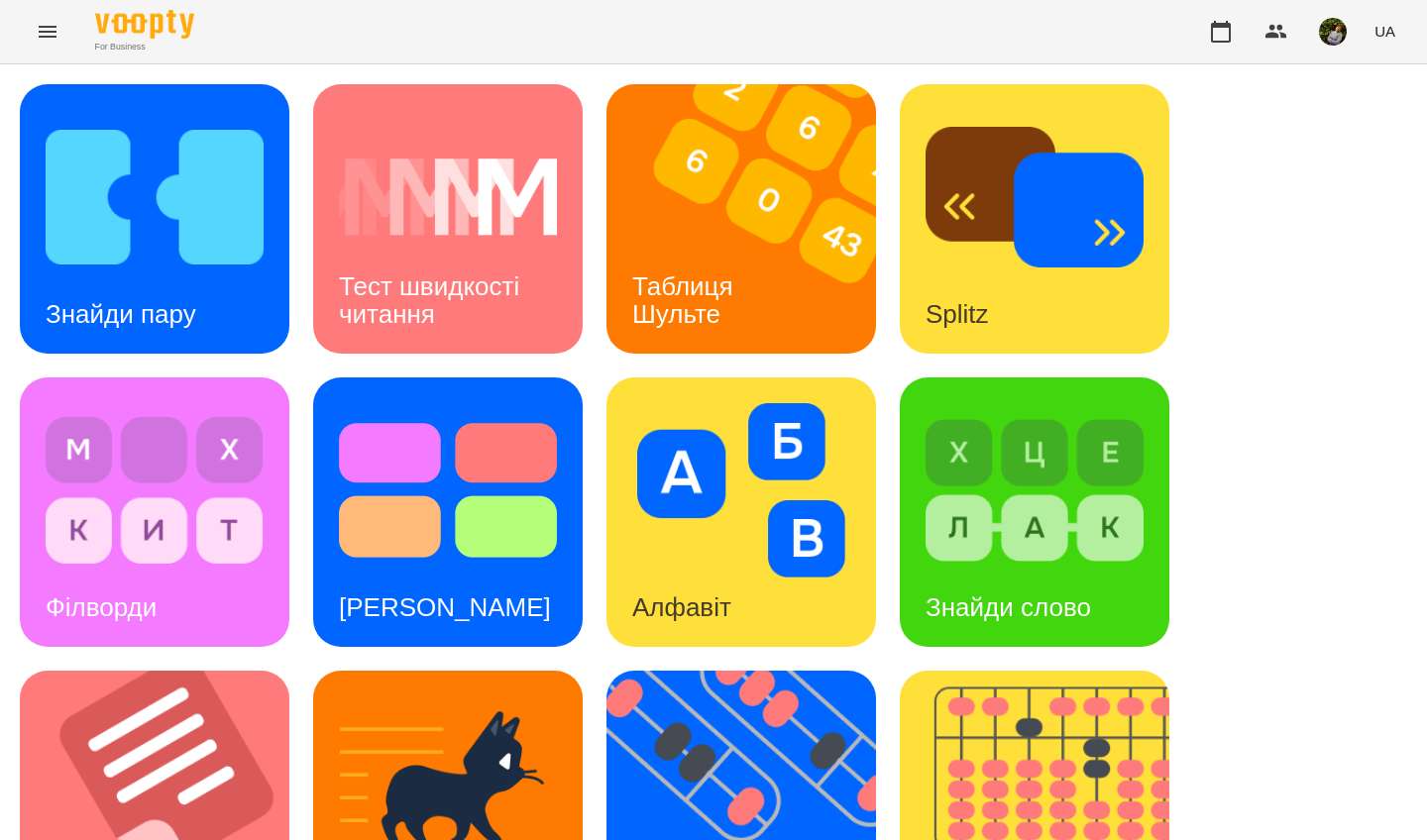 click at bounding box center (1035, 490) 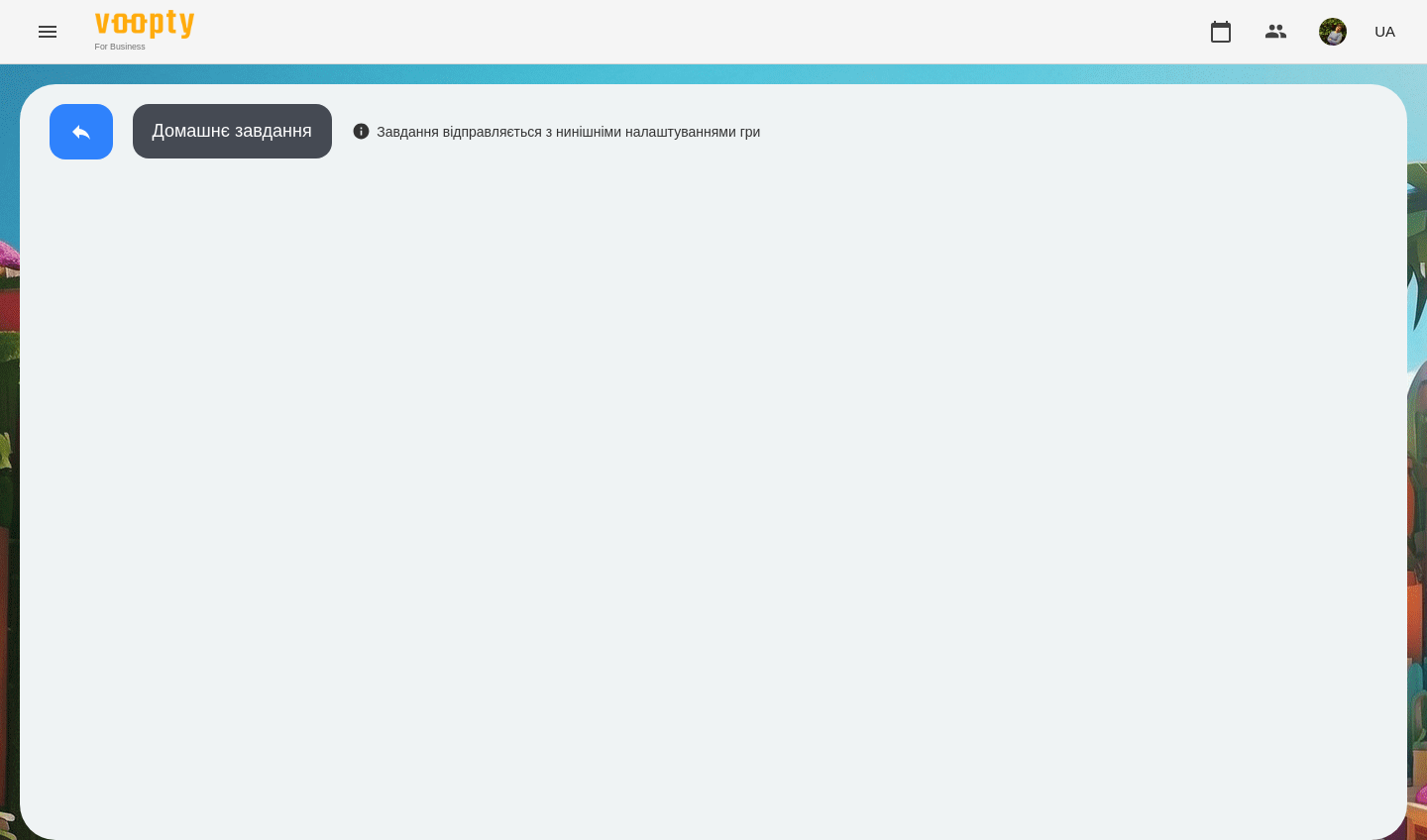 click 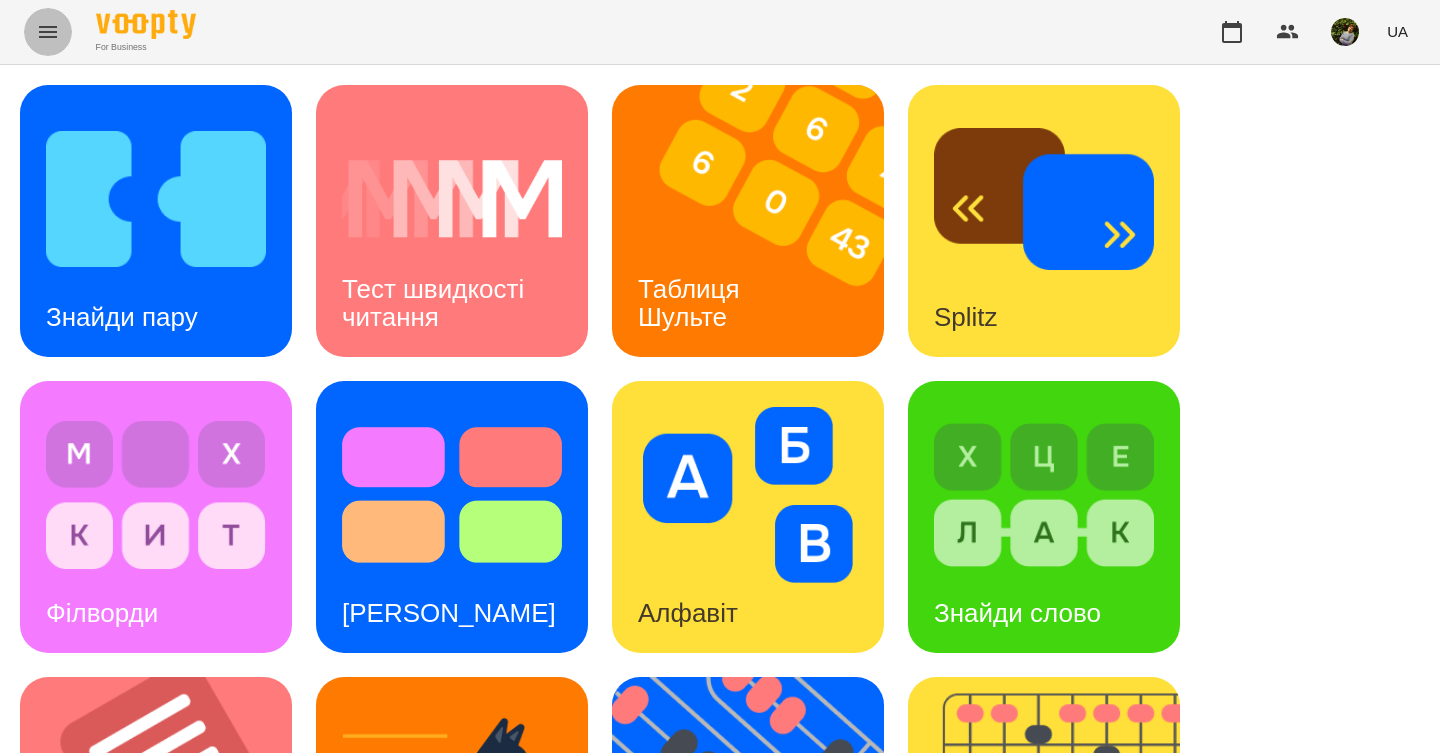click 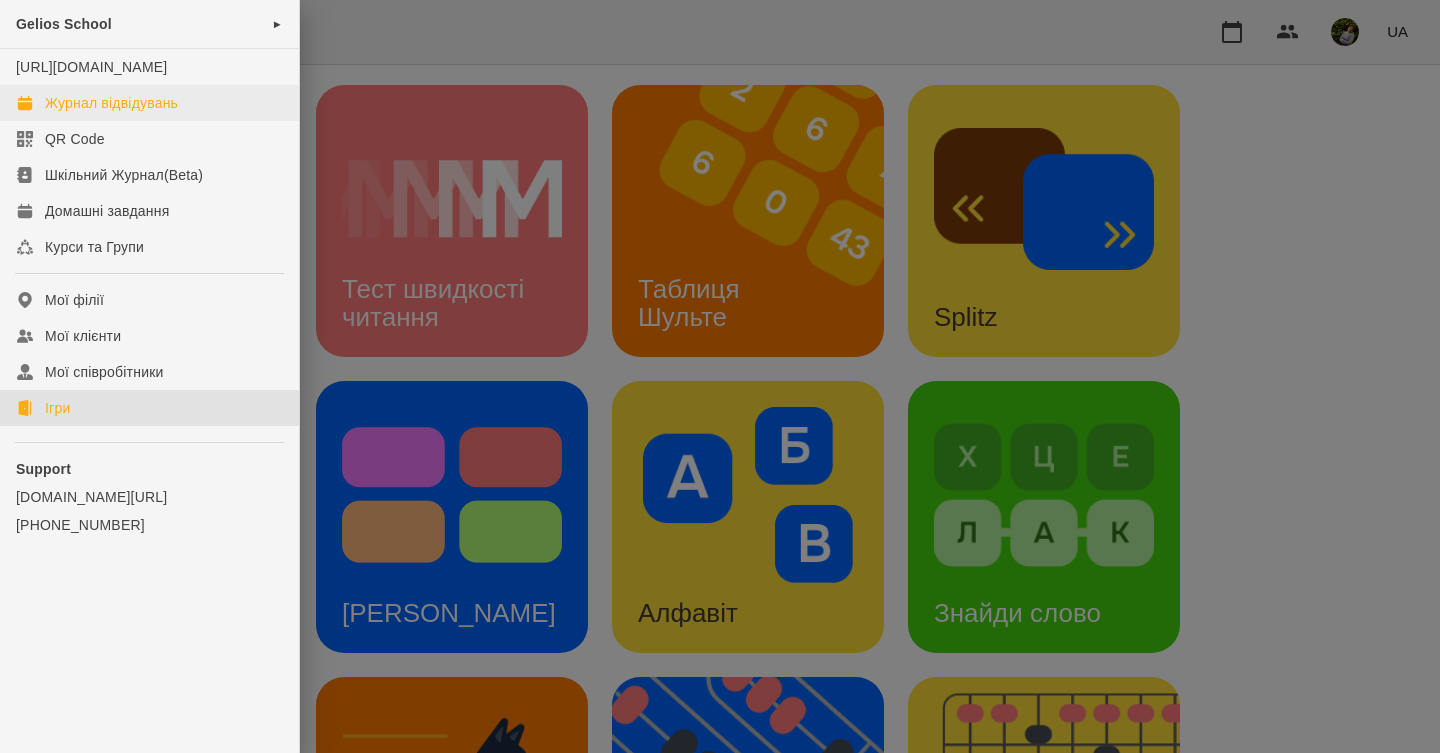 click on "Журнал відвідувань" at bounding box center [111, 103] 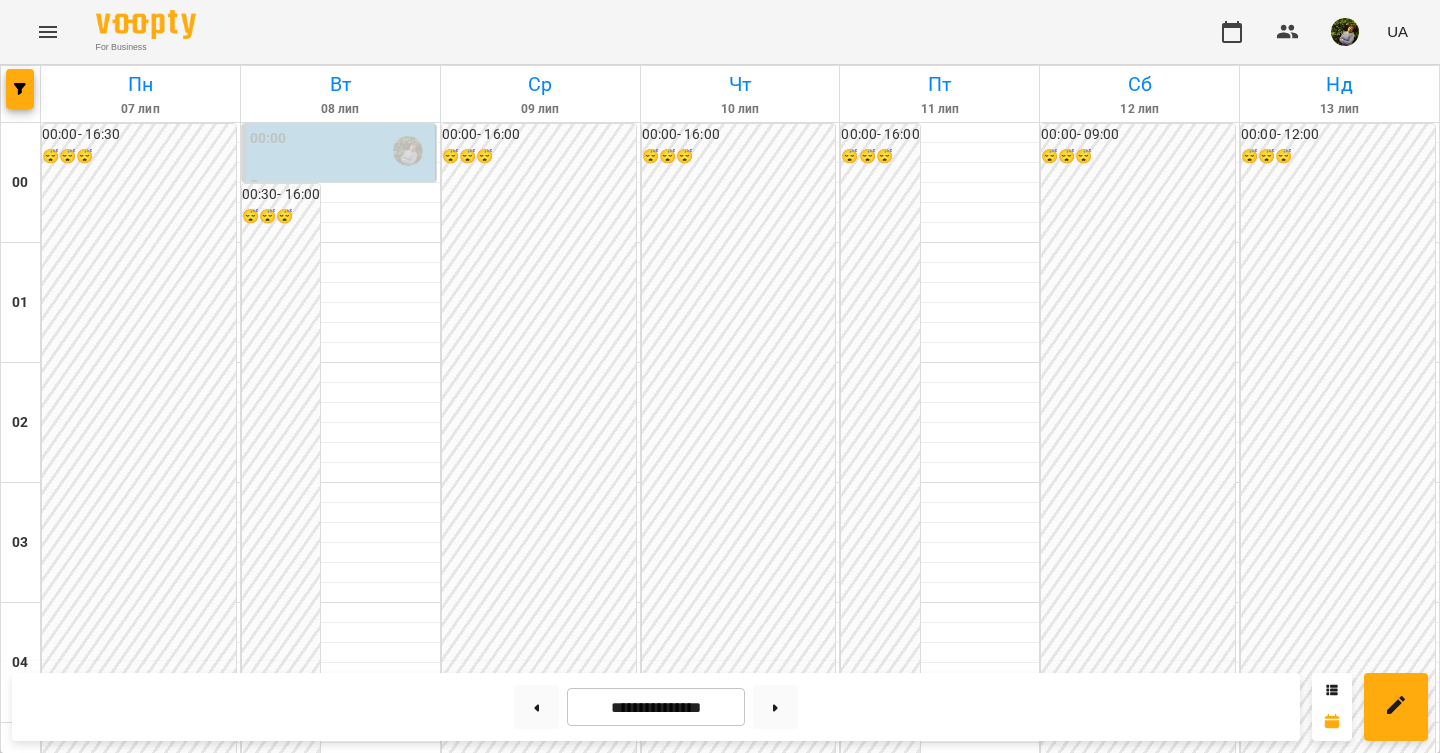 scroll, scrollTop: 2015, scrollLeft: 0, axis: vertical 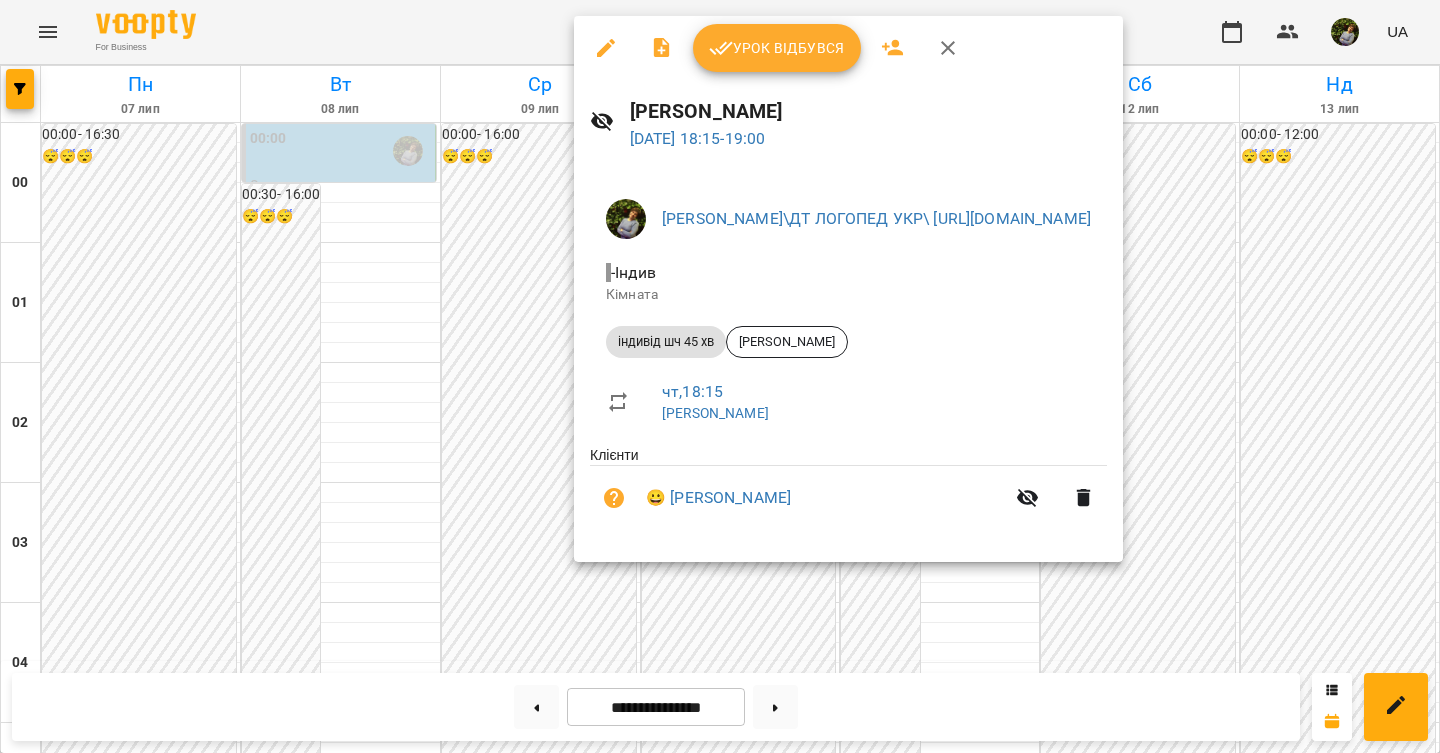 click on "Урок відбувся" at bounding box center [777, 48] 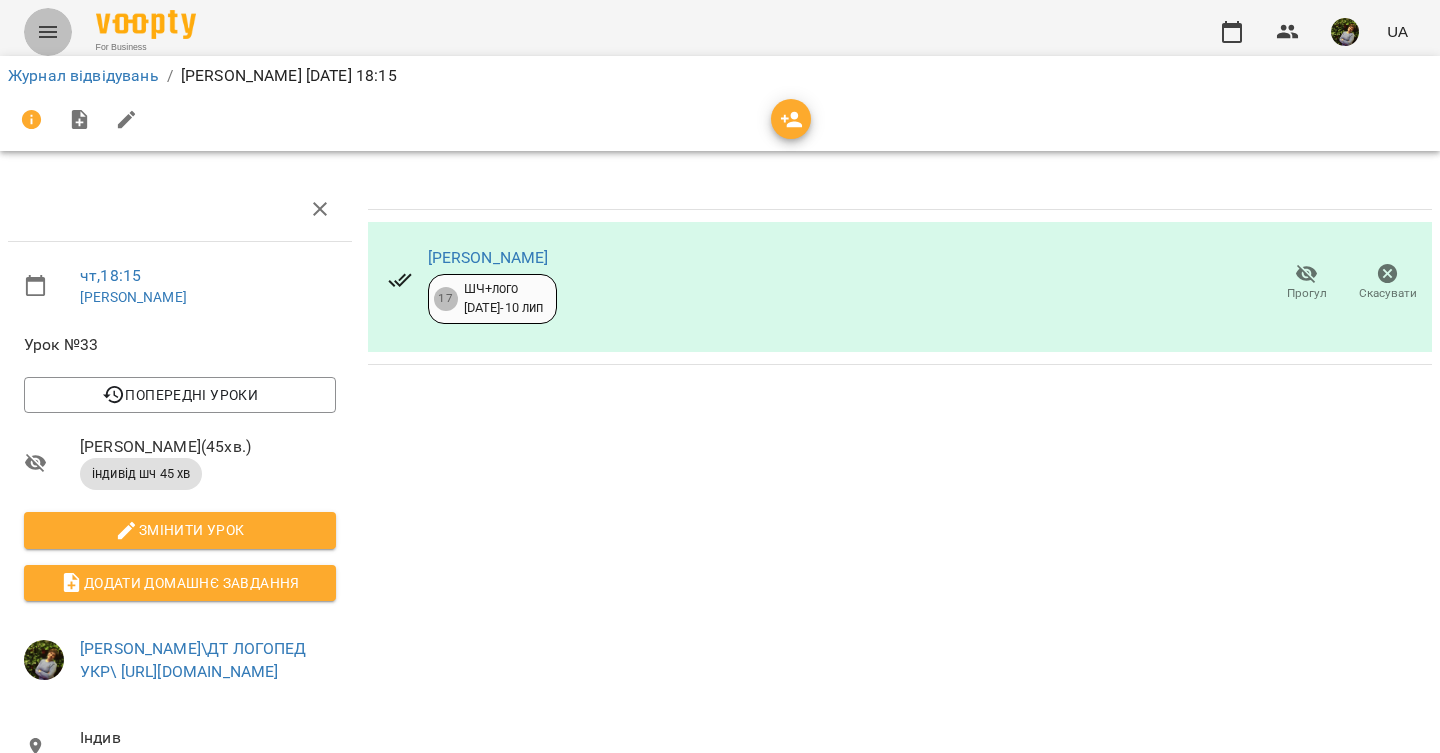 click 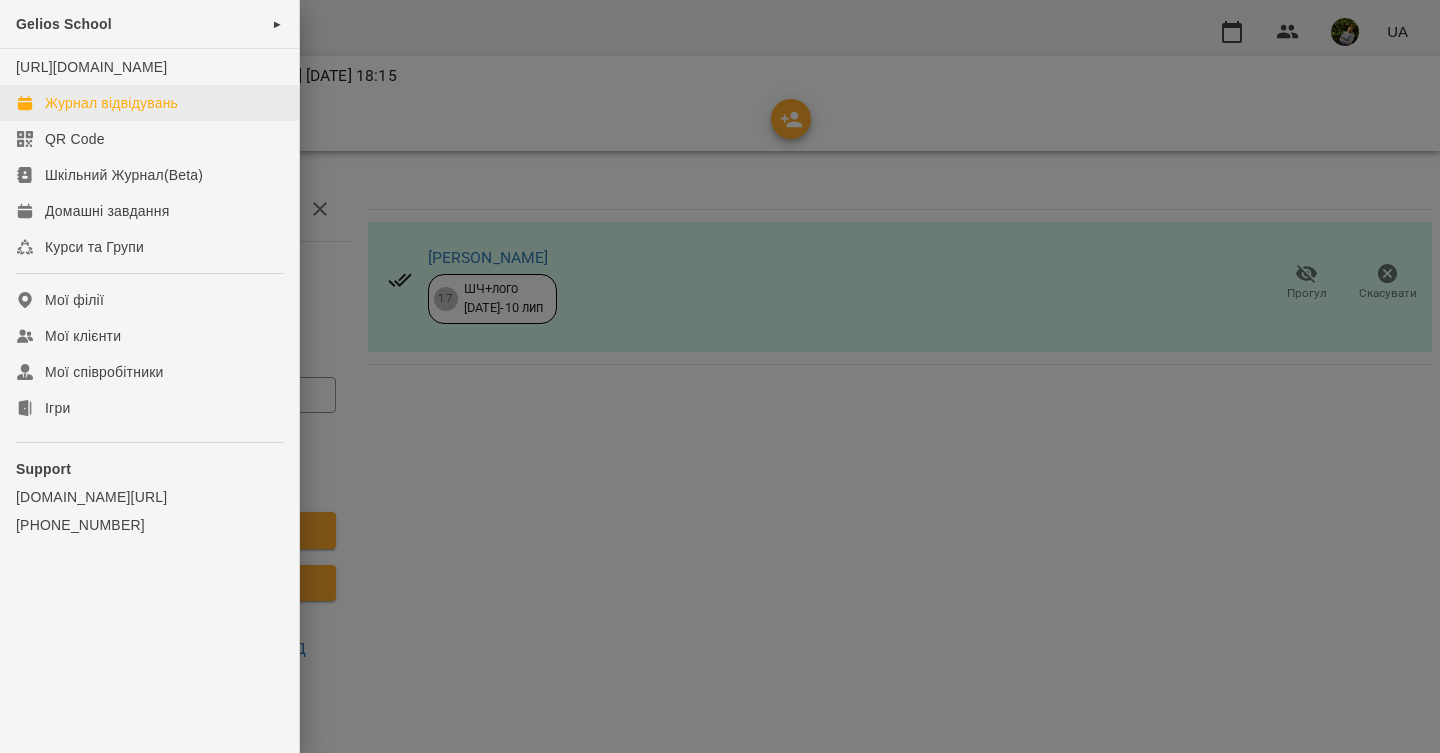 click on "Журнал відвідувань" at bounding box center [111, 103] 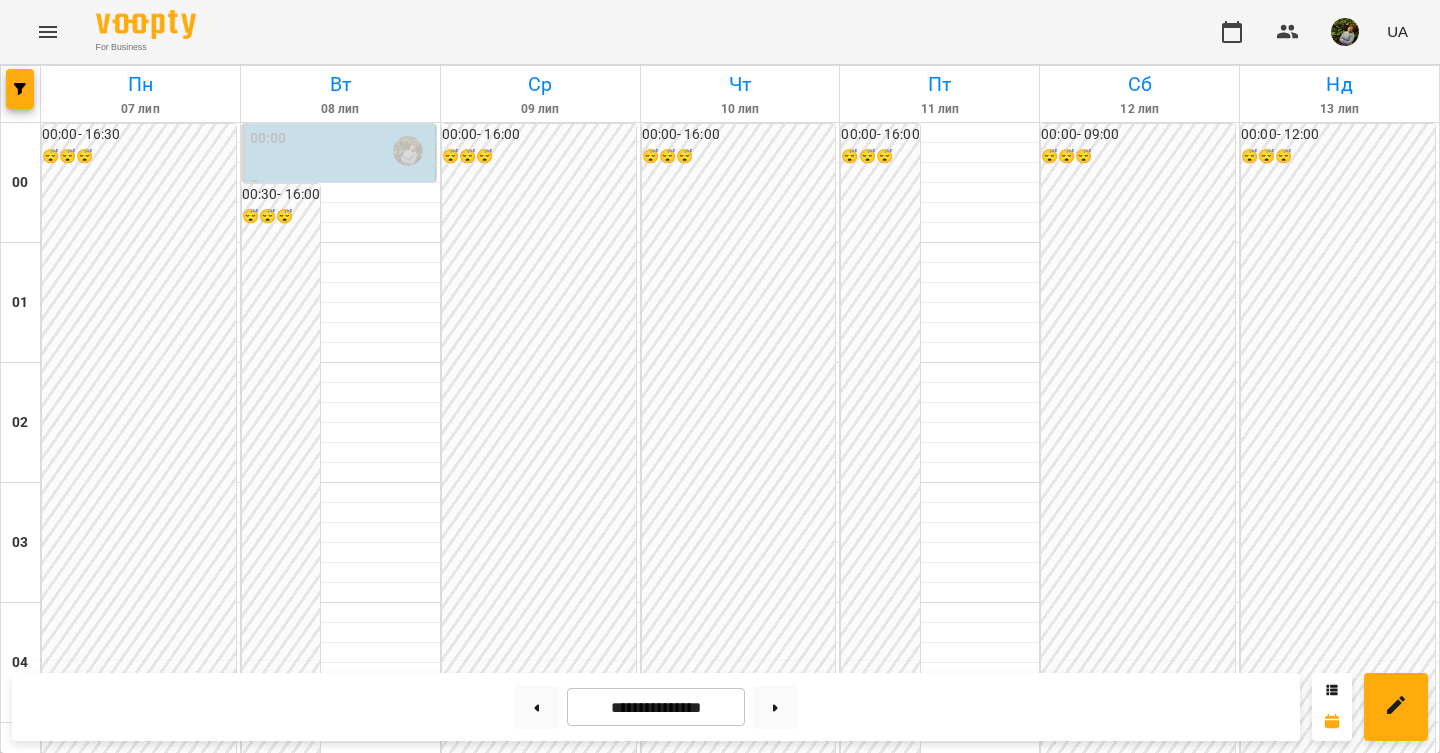 scroll, scrollTop: 1950, scrollLeft: 0, axis: vertical 